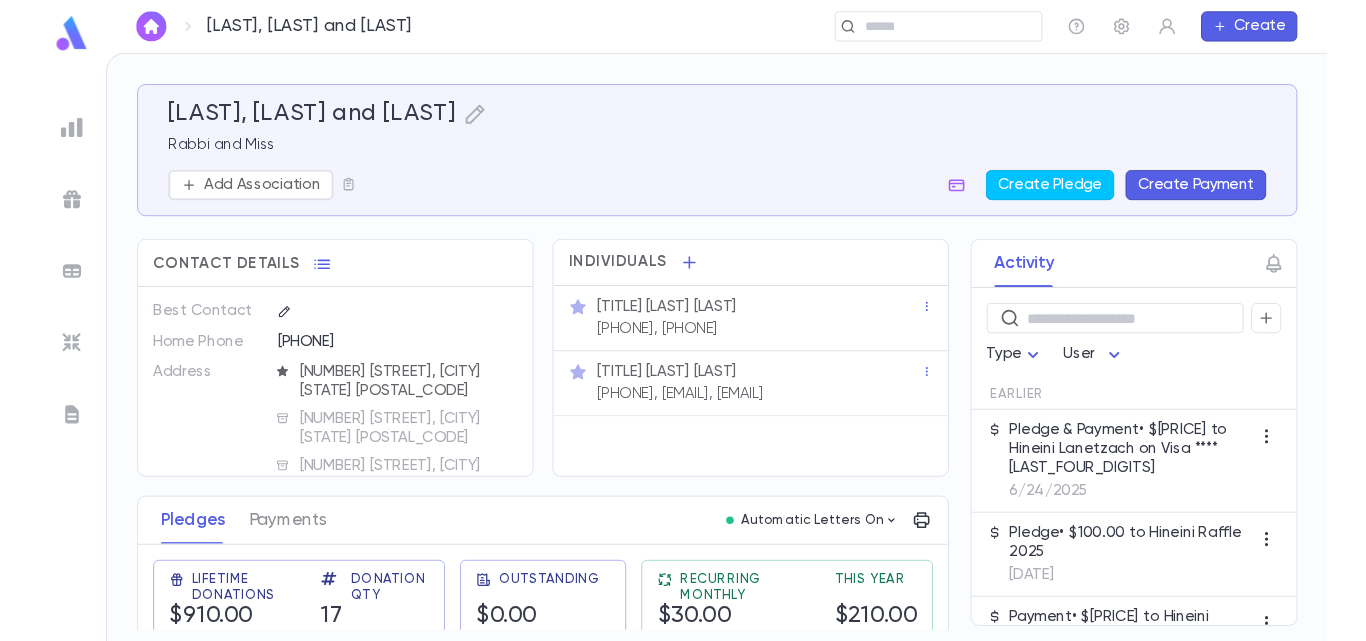 scroll, scrollTop: 0, scrollLeft: 0, axis: both 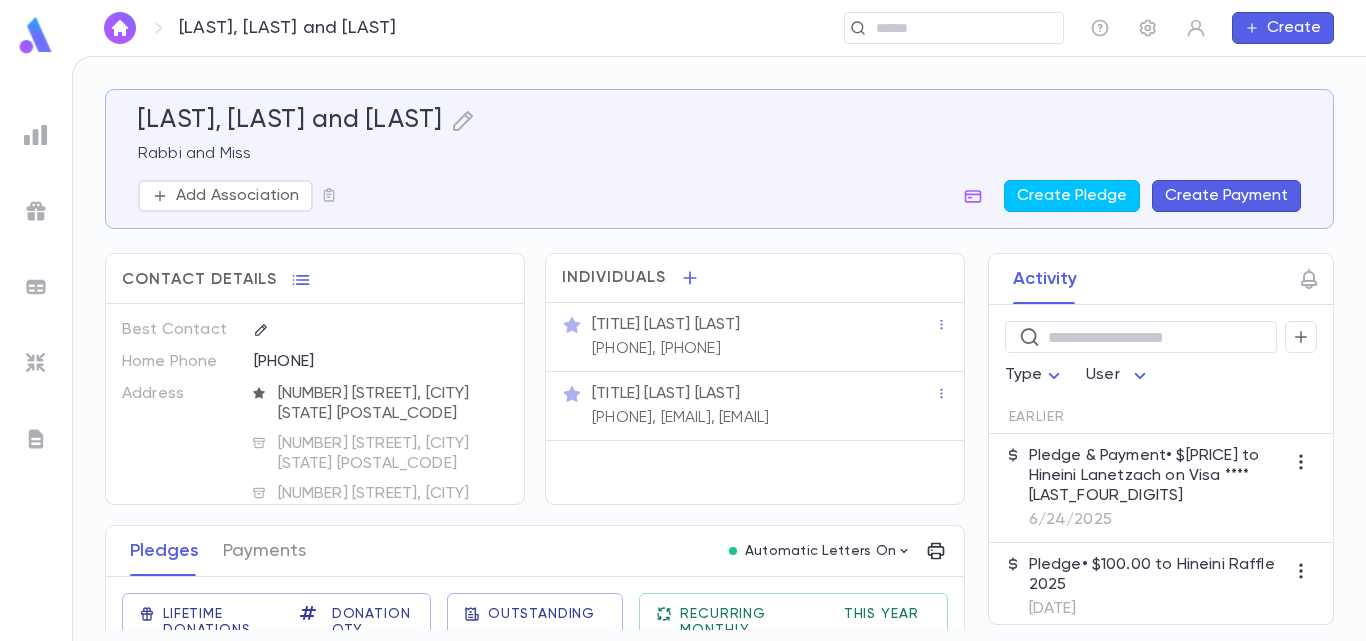 click on "Pledge & Payment • $[PRICE] to Hineini Lanetzach on Visa ****[LAST_FOUR_DIGITS]" at bounding box center (1157, 476) 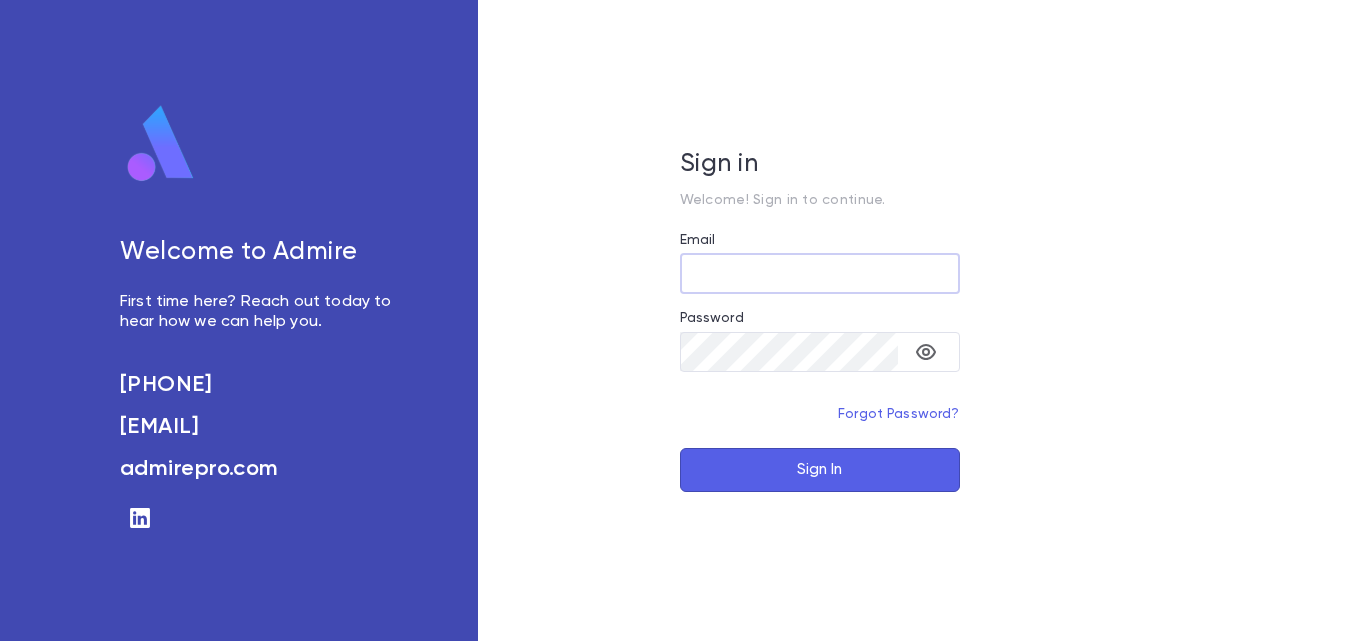 scroll, scrollTop: 0, scrollLeft: 0, axis: both 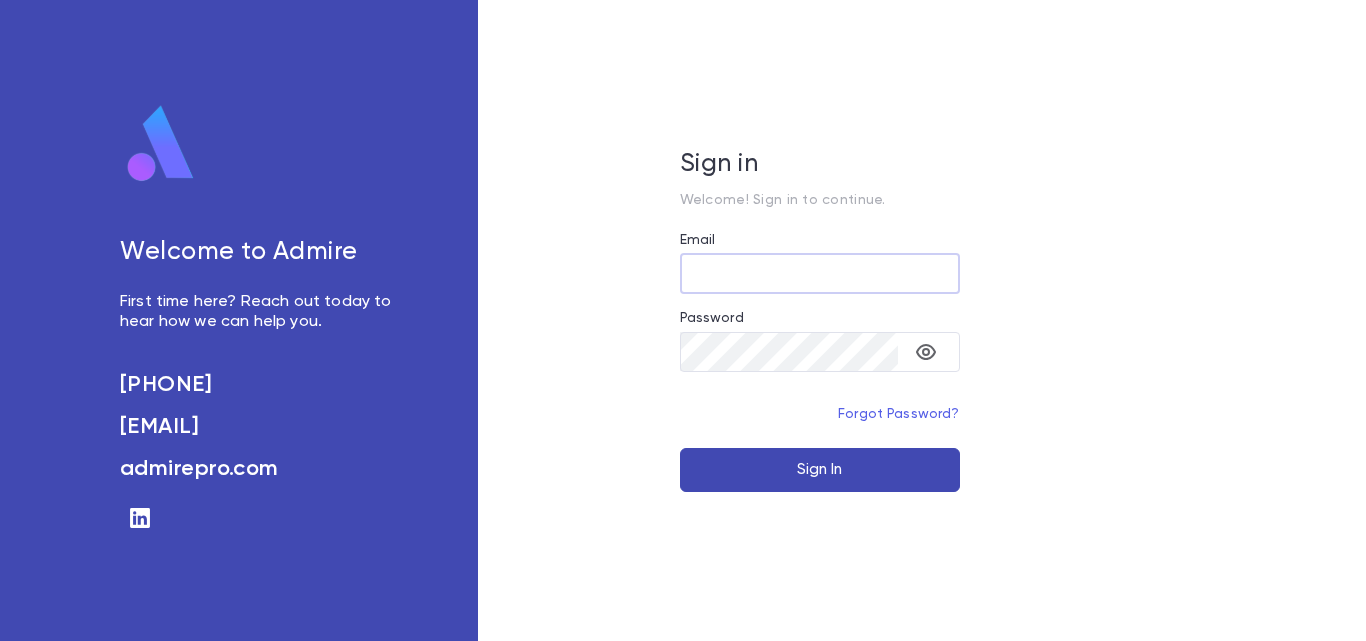type on "**********" 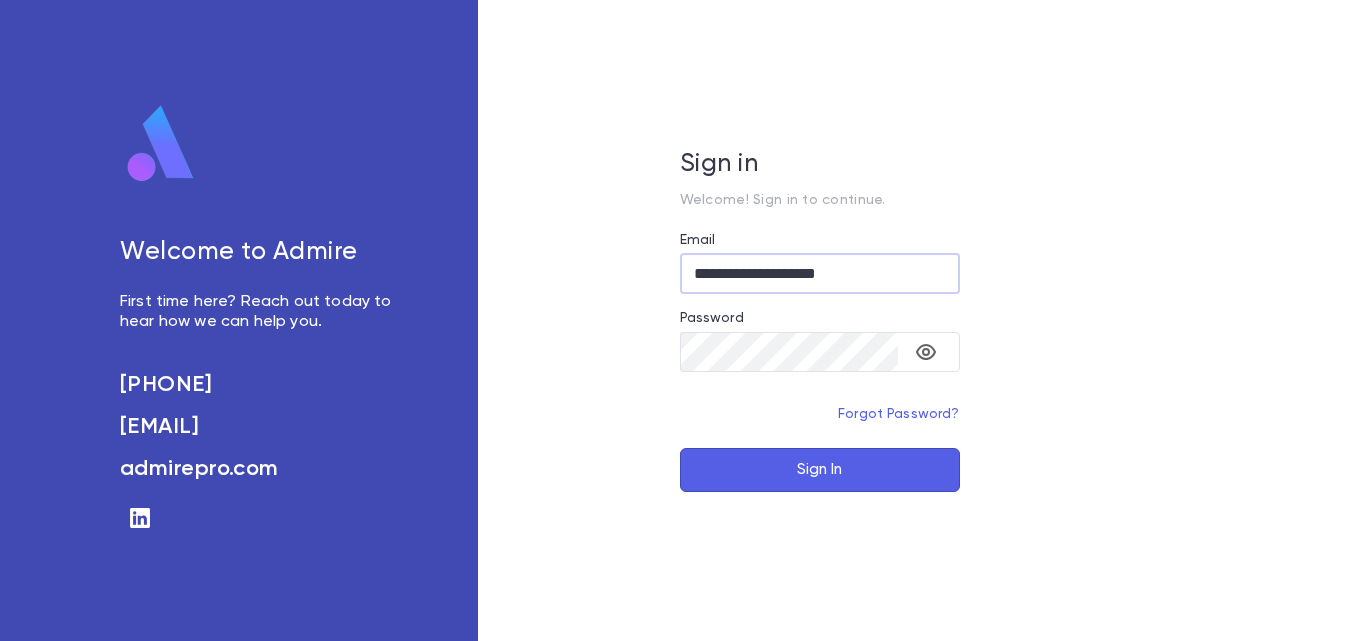 click on "Sign In" at bounding box center [820, 470] 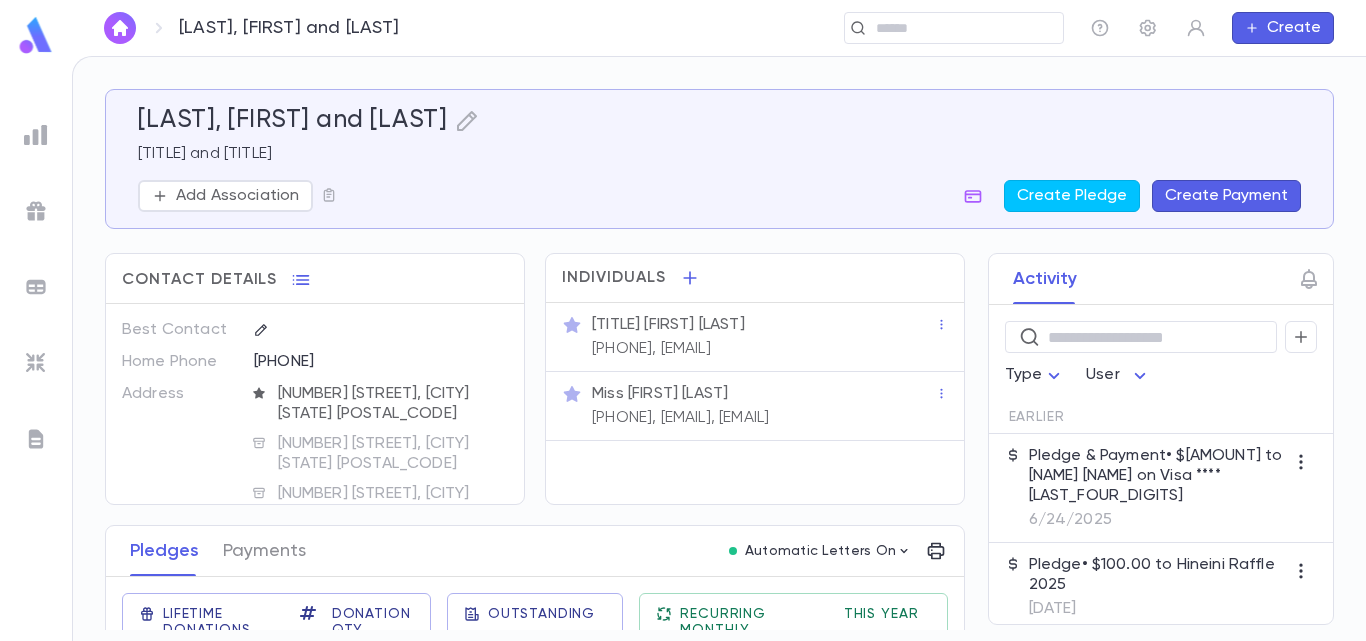 click on "Pledge & Payment  • $[AMOUNT] to [NAME] on Visa ****[LAST_FOUR_DIGITS]" at bounding box center (1157, 476) 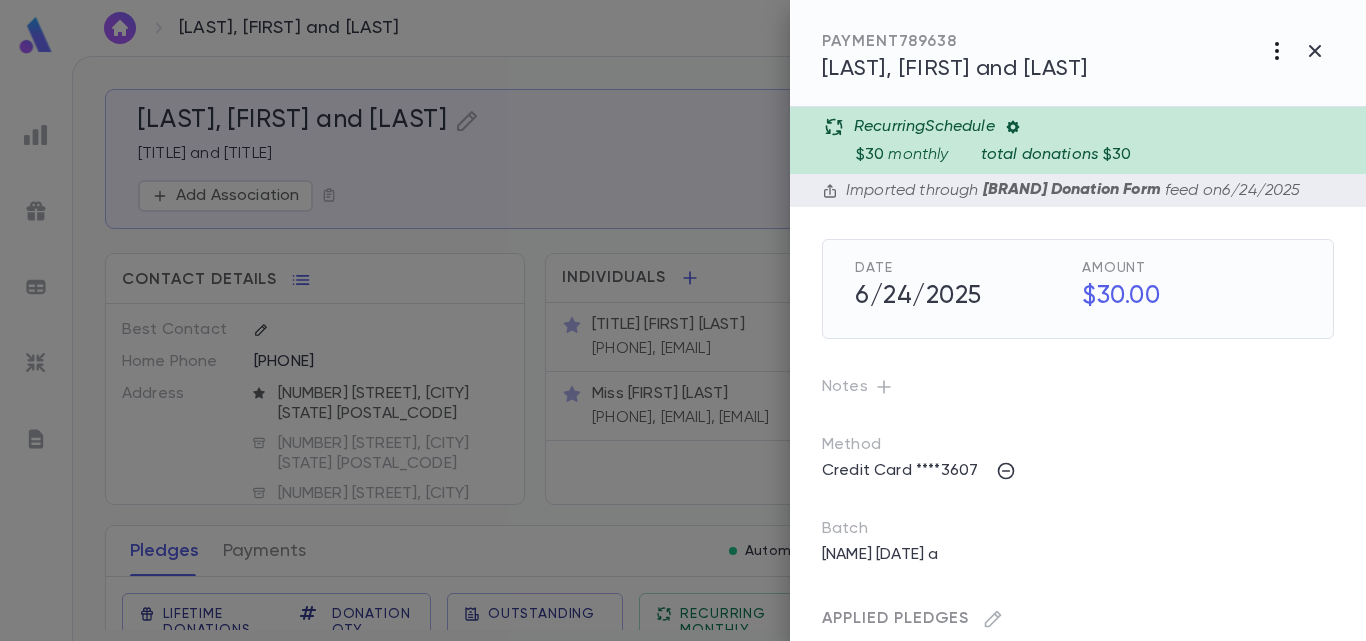 click at bounding box center (1277, 51) 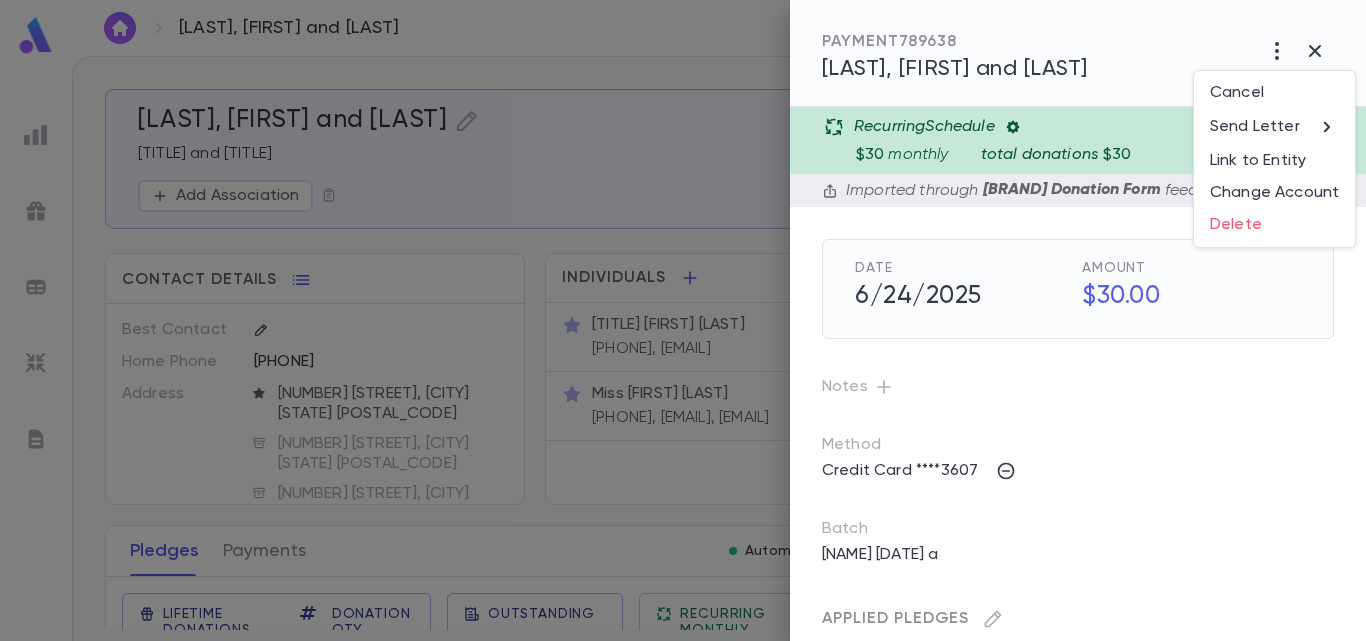 click at bounding box center (683, 320) 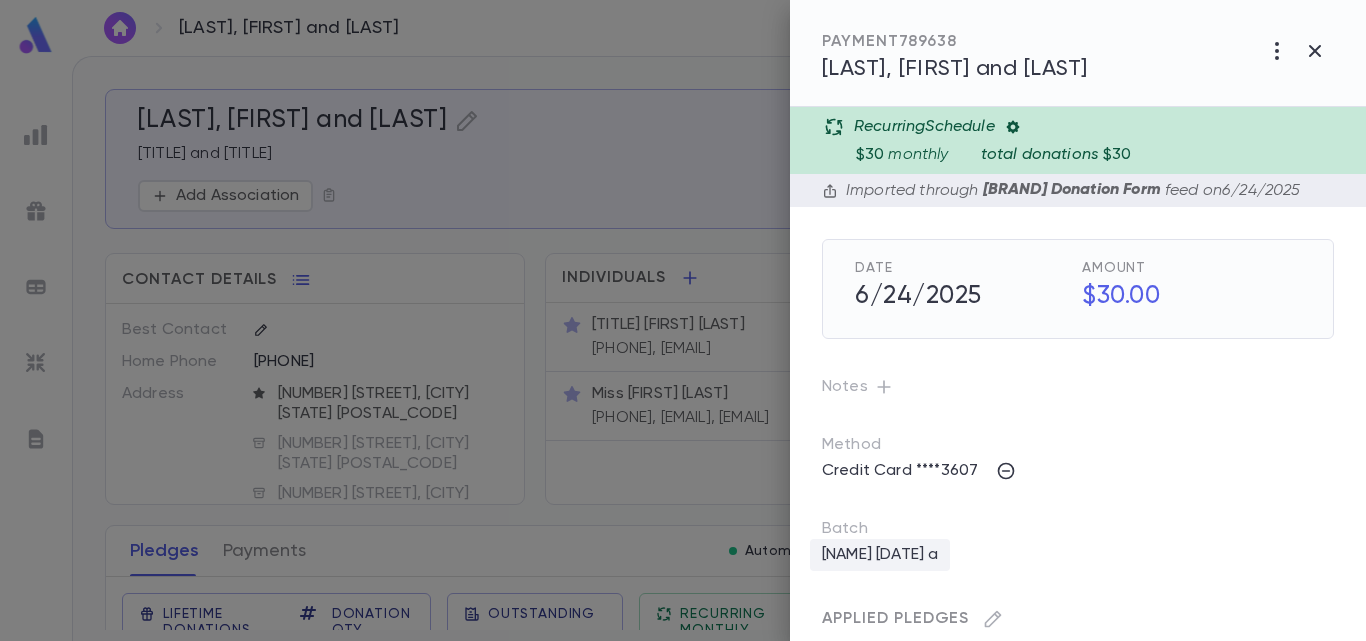 click on "[NAME] [DATE] a" at bounding box center [880, 555] 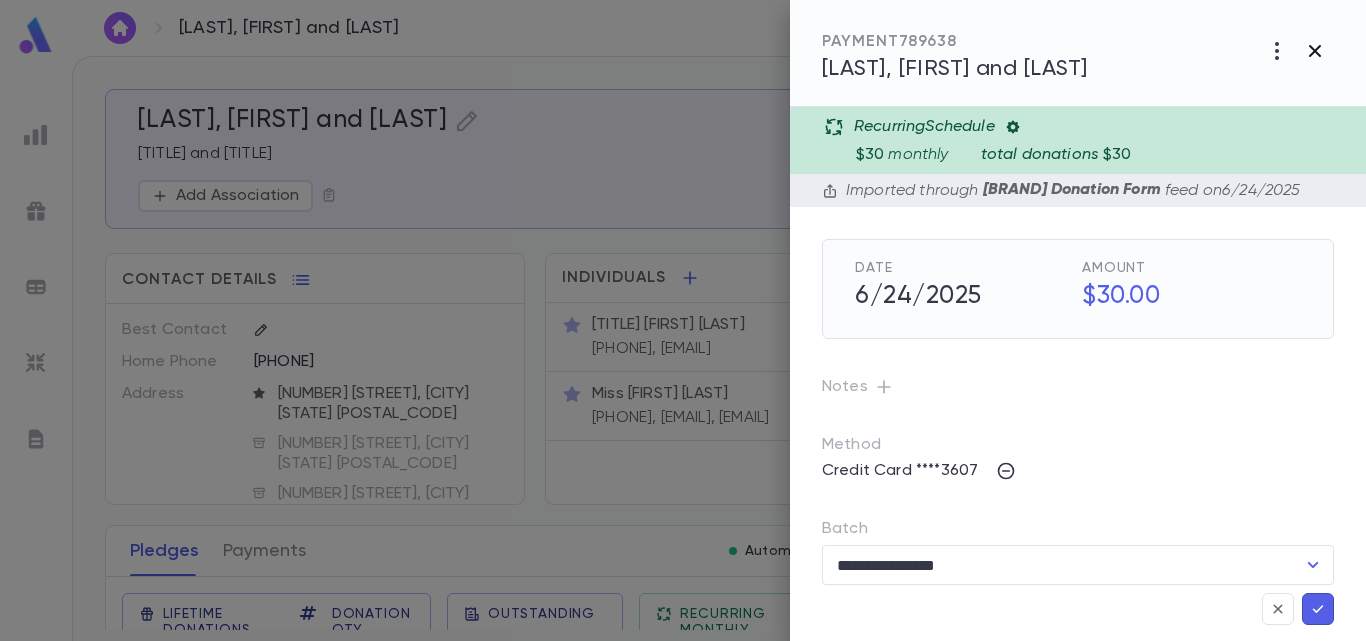 click at bounding box center (1277, 51) 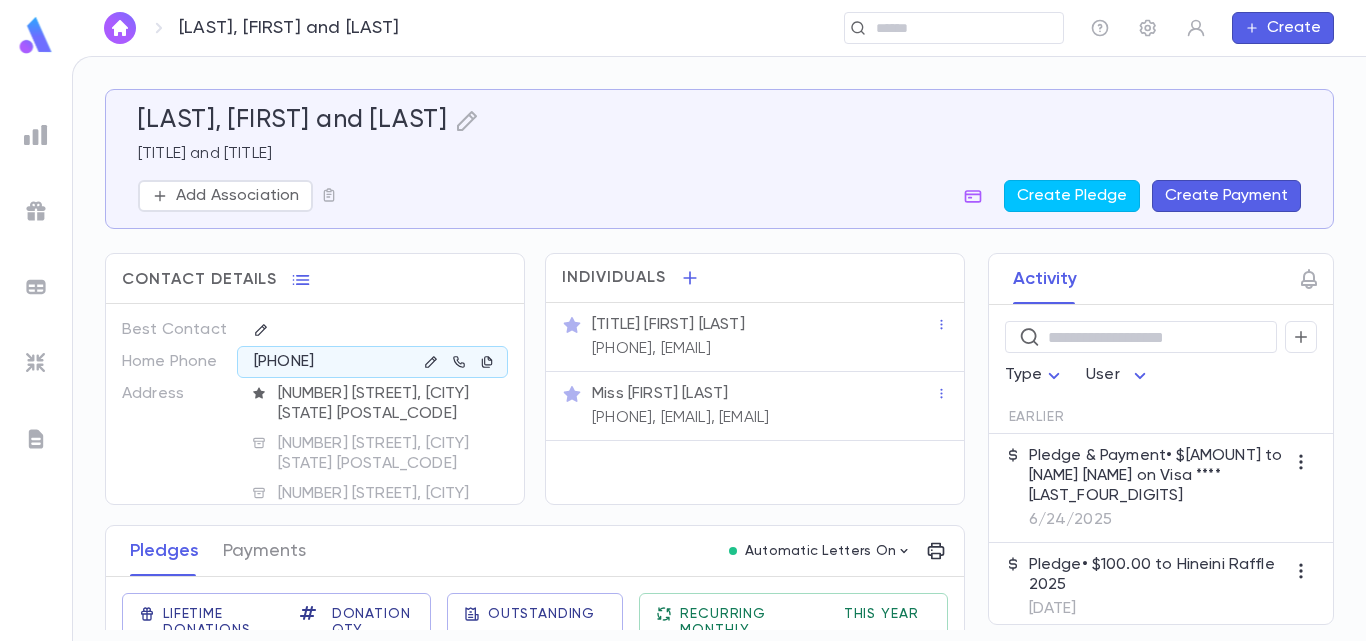click at bounding box center [36, 135] 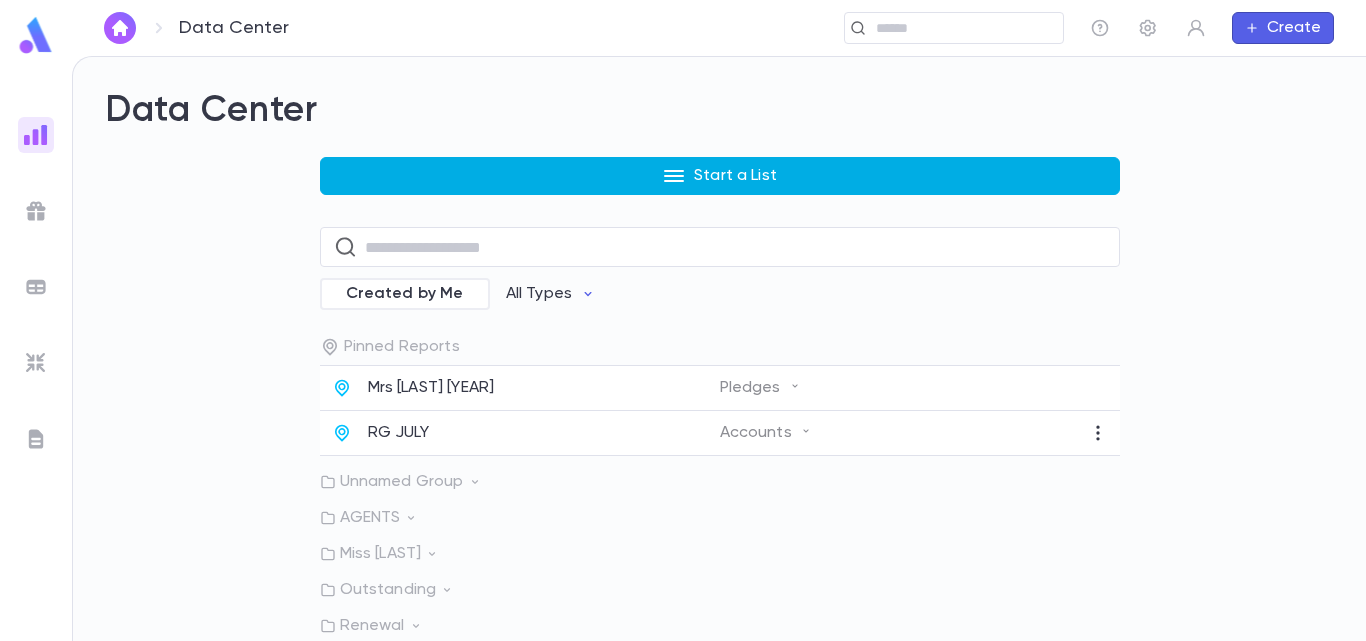 click on "Start a List" at bounding box center (720, 176) 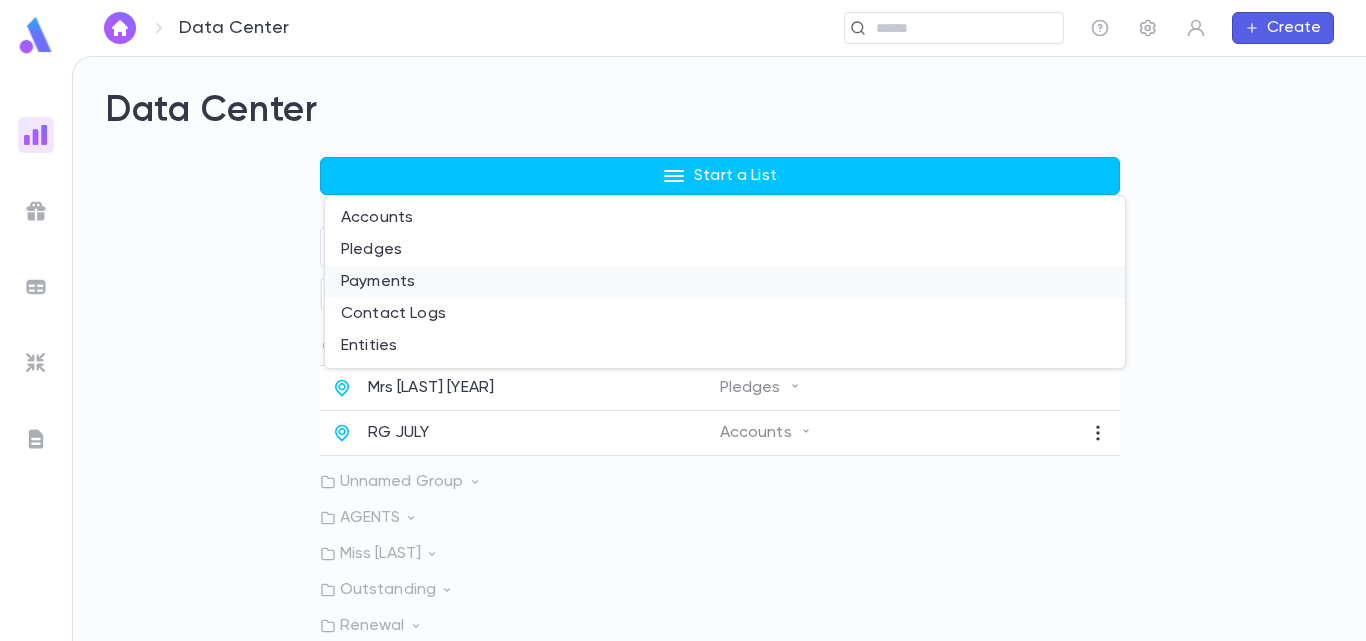 click on "Payments" at bounding box center [725, 282] 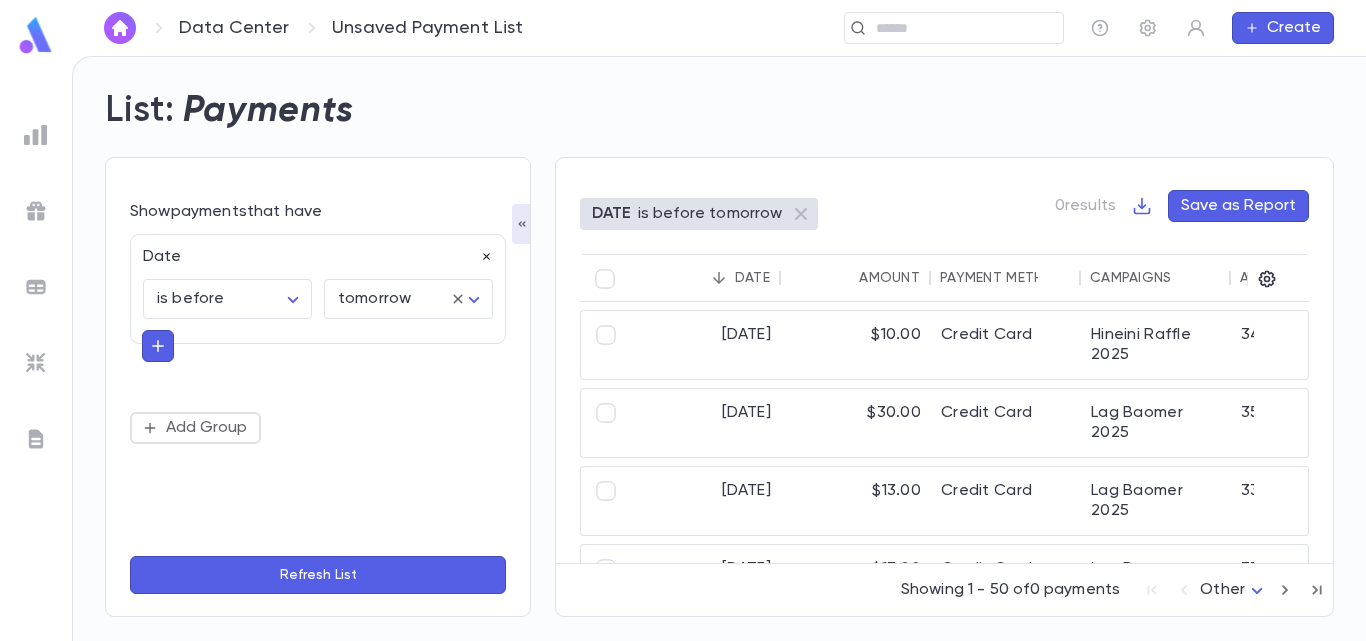 click on "Date is before ******** ​ tomorrow ******** ​" at bounding box center (318, 289) 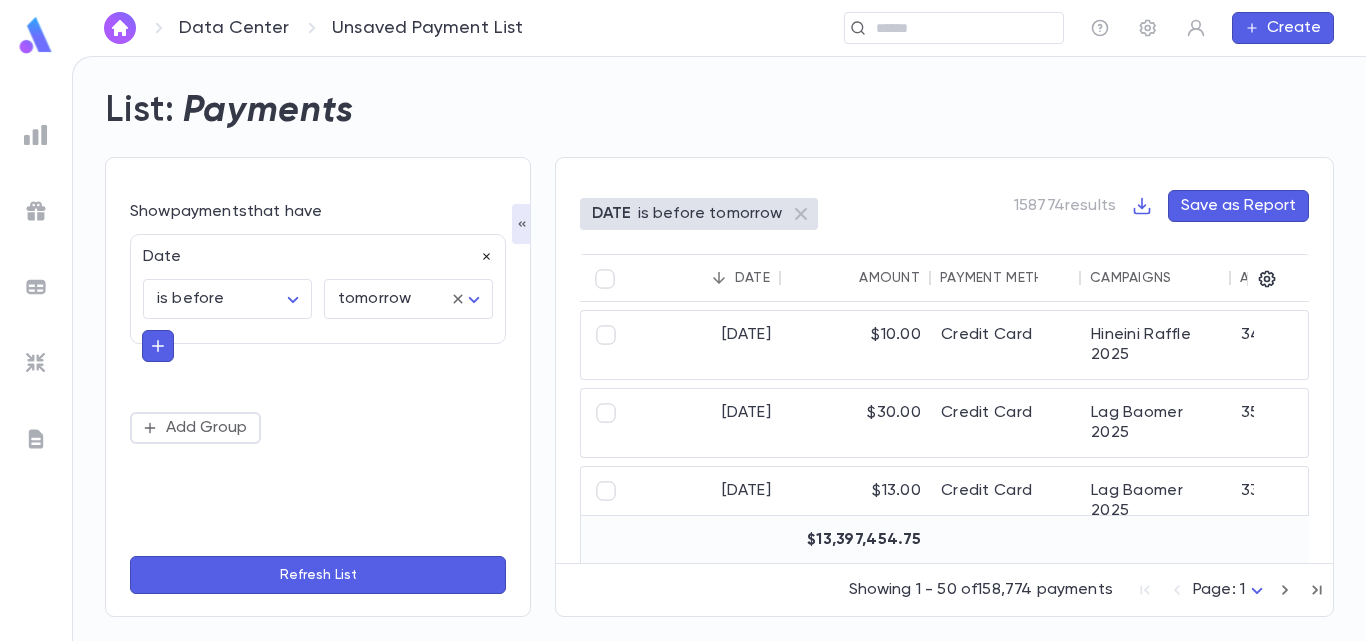 click at bounding box center (486, 257) 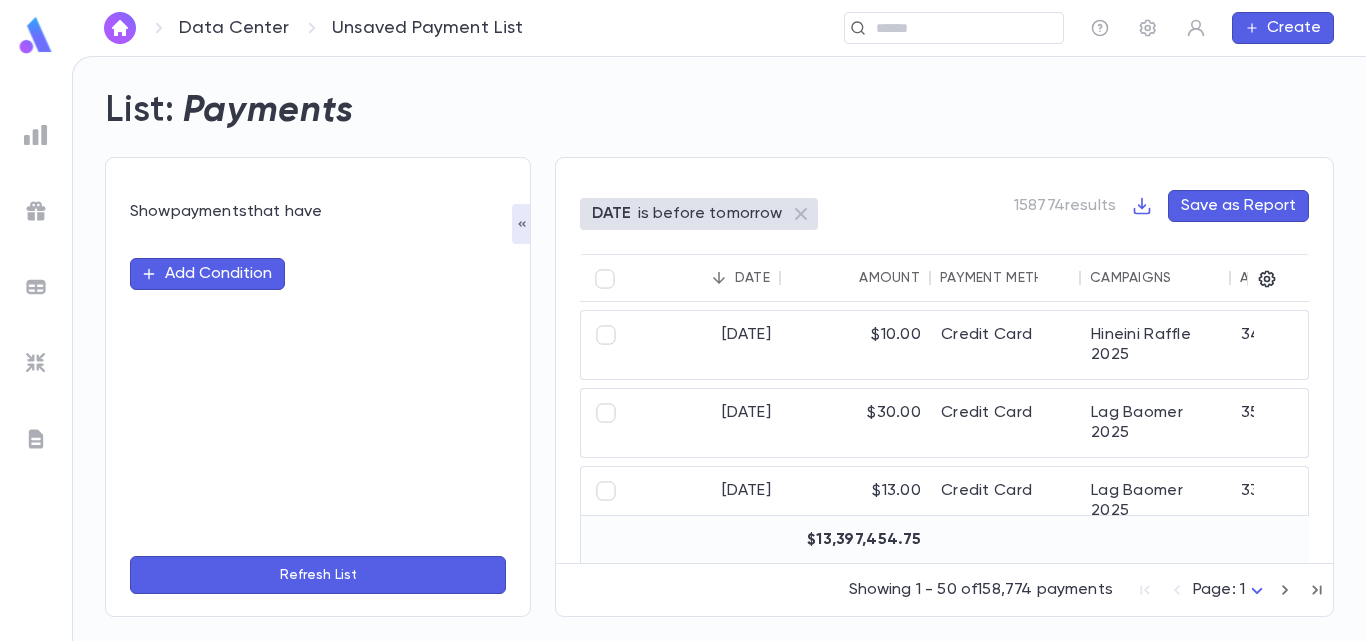 click on "Add Condition" at bounding box center (207, 274) 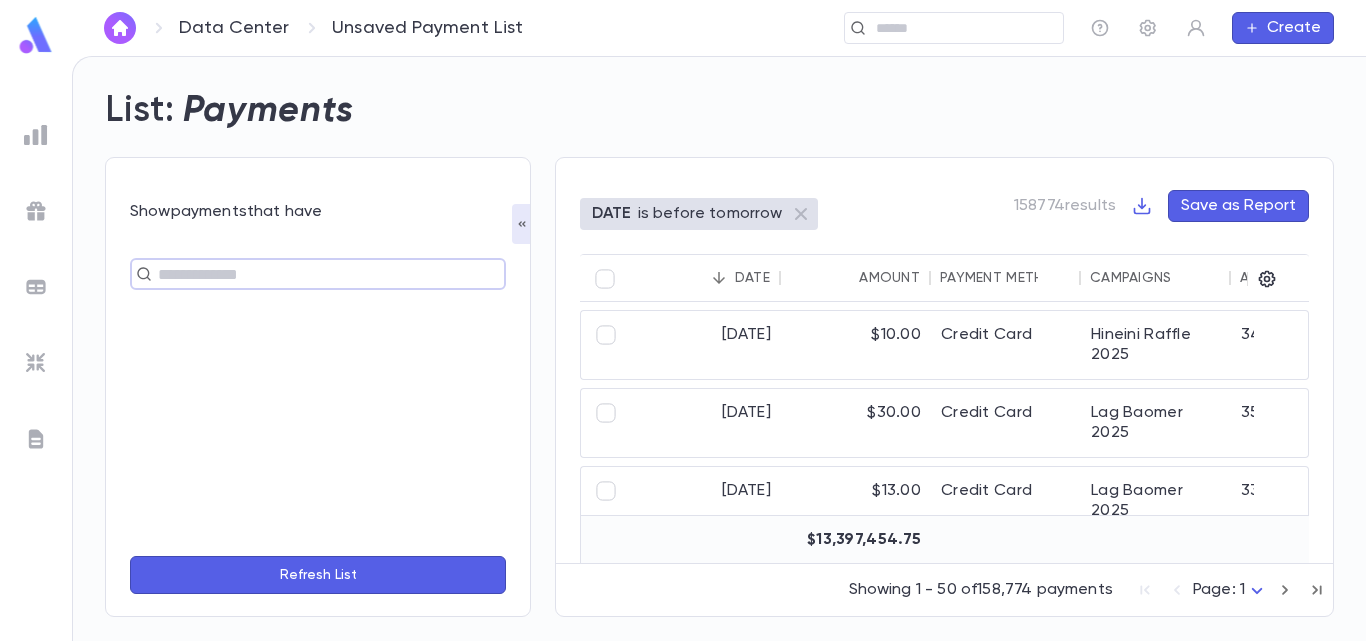 click at bounding box center (309, 274) 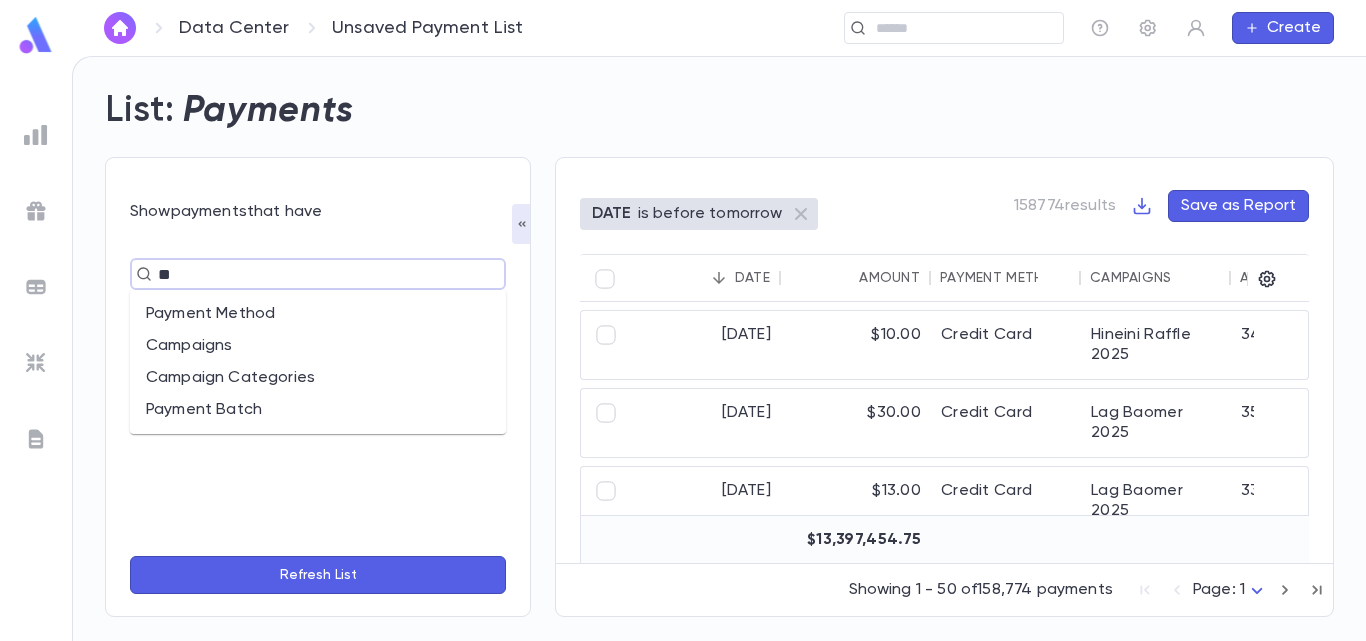 click on "Payment Method" at bounding box center (318, 314) 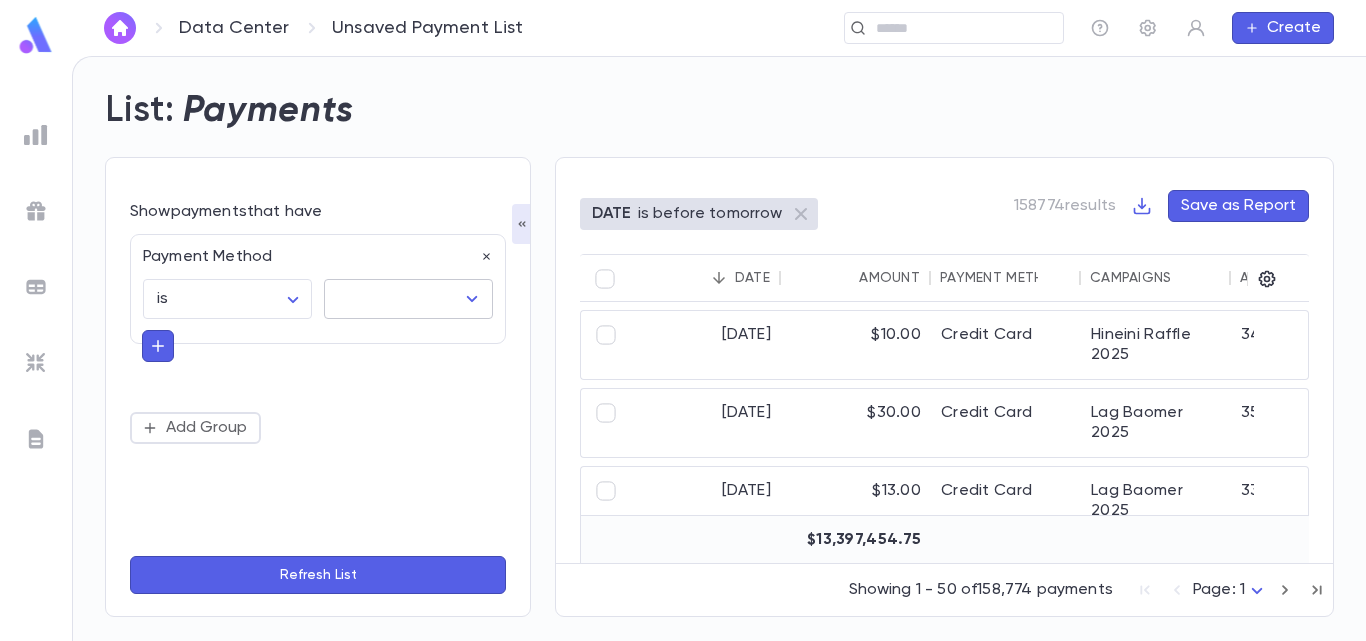 click at bounding box center (393, 299) 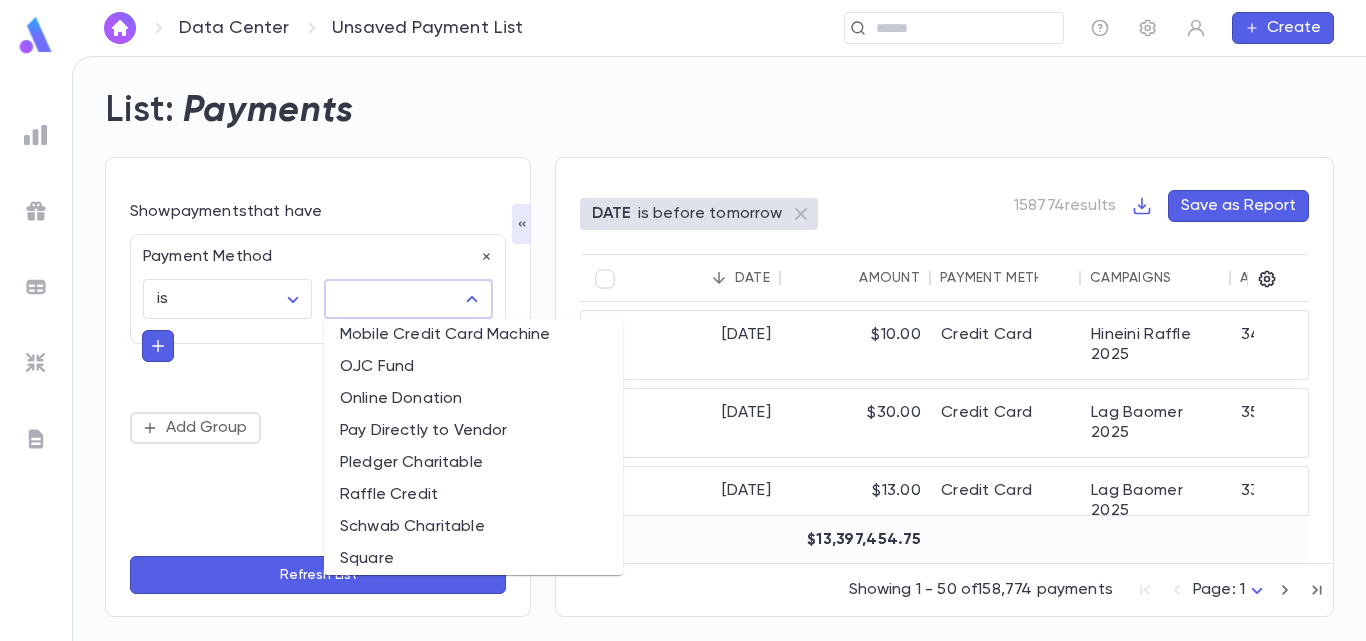 scroll, scrollTop: 688, scrollLeft: 0, axis: vertical 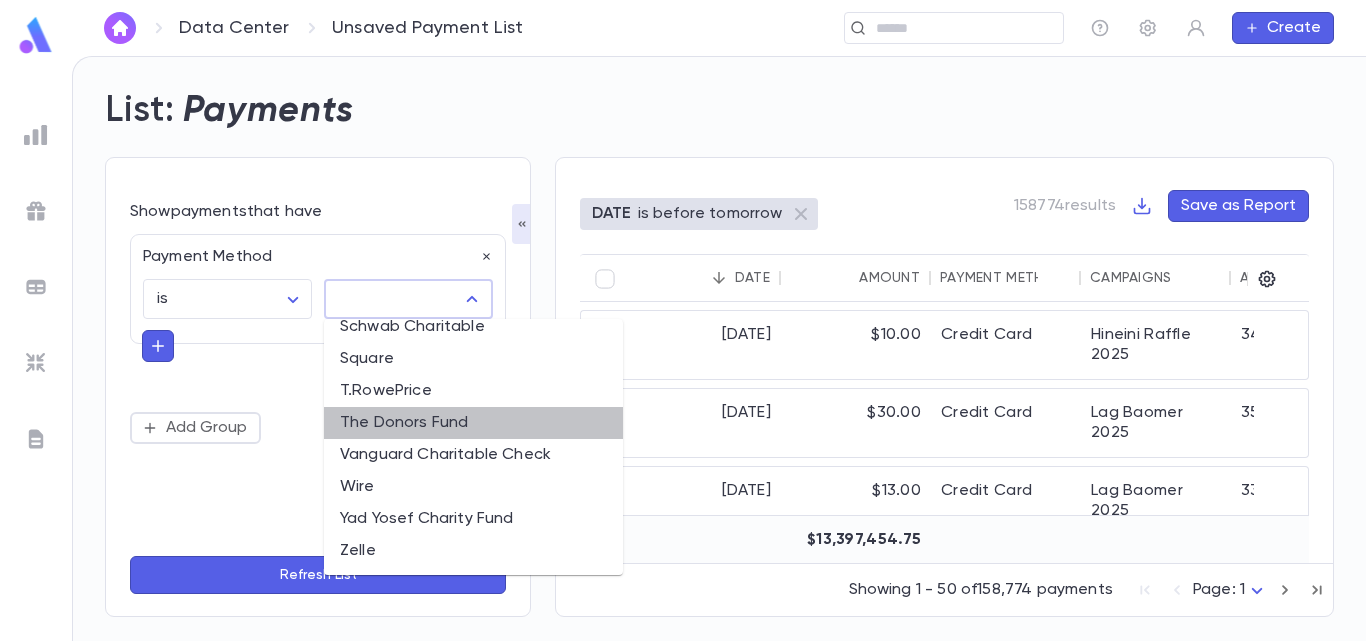 click on "The Donors Fund" at bounding box center (473, 423) 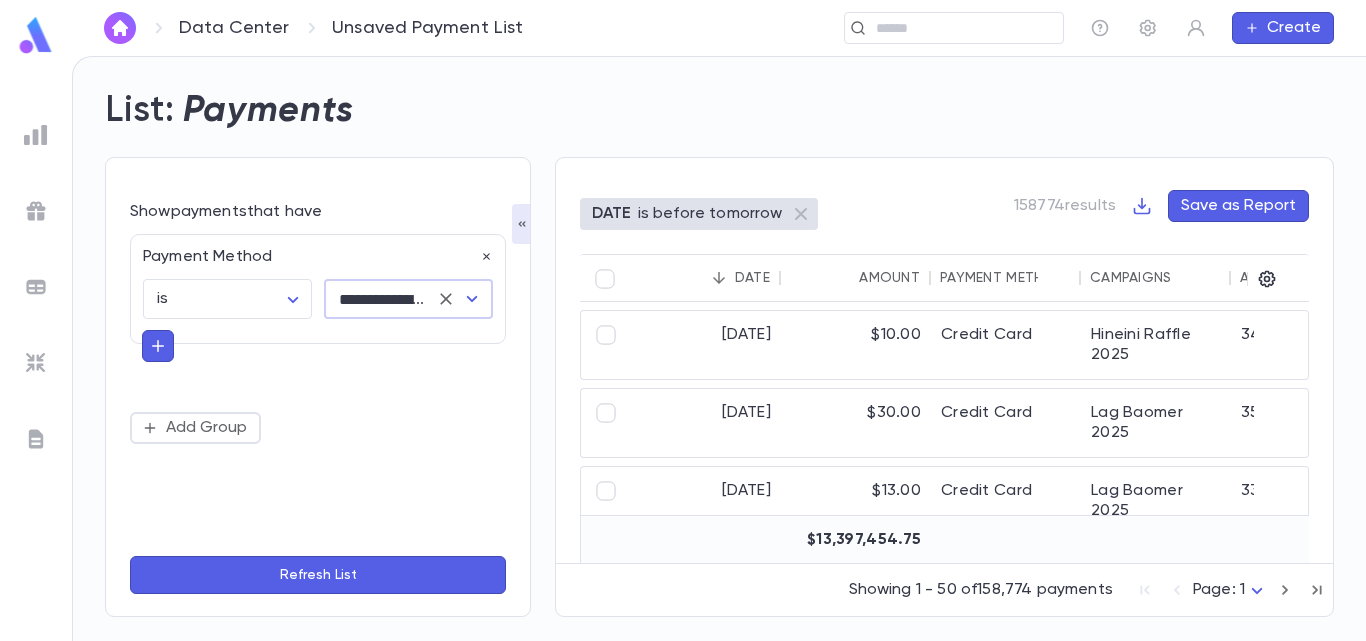 click on "Refresh List" at bounding box center [318, 575] 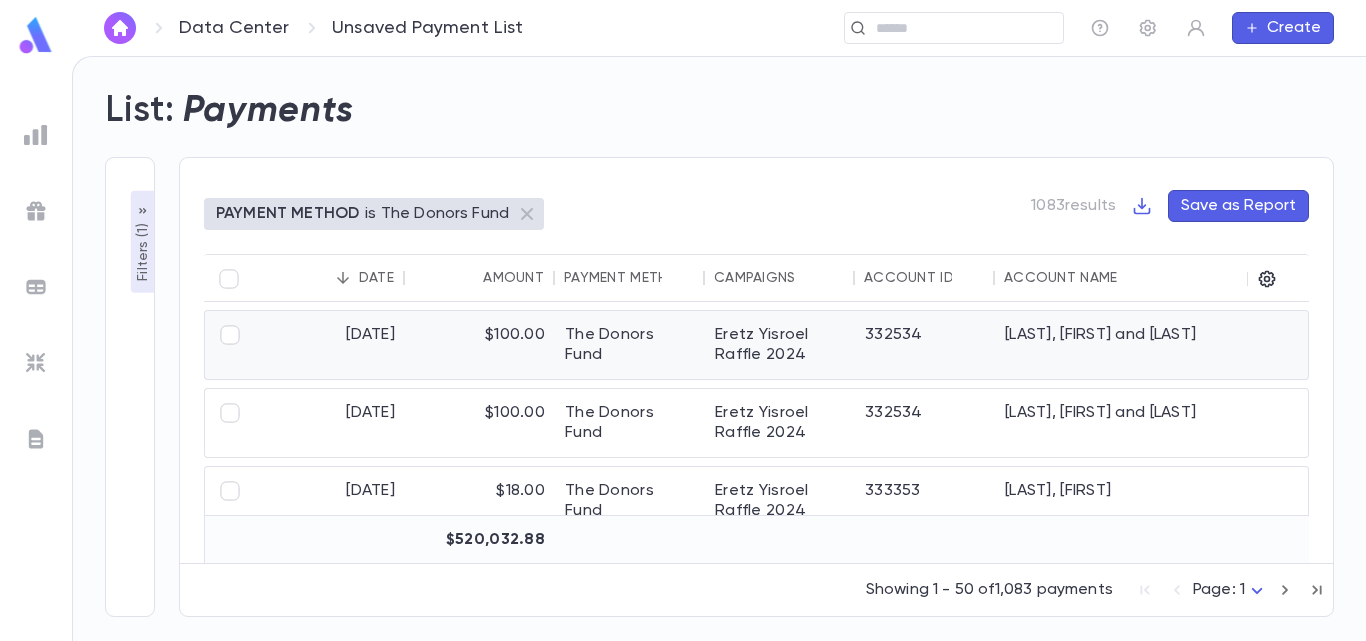 click on "The Donors Fund" at bounding box center [630, 345] 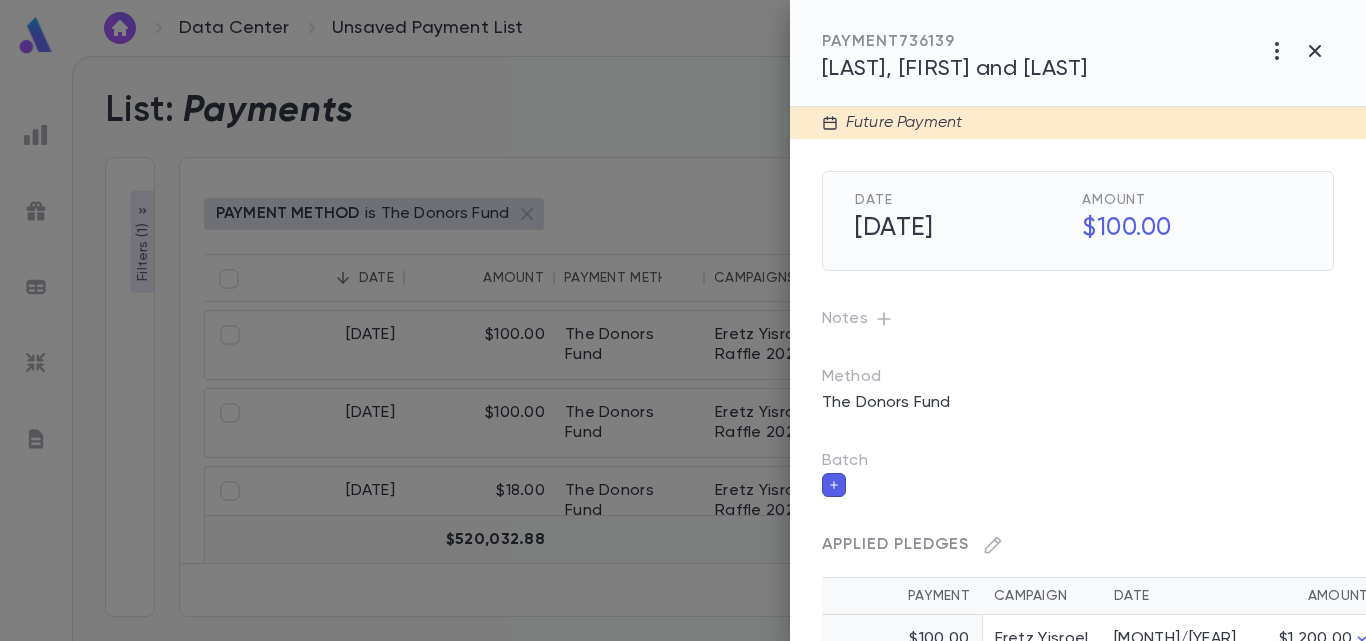 scroll, scrollTop: 83, scrollLeft: 0, axis: vertical 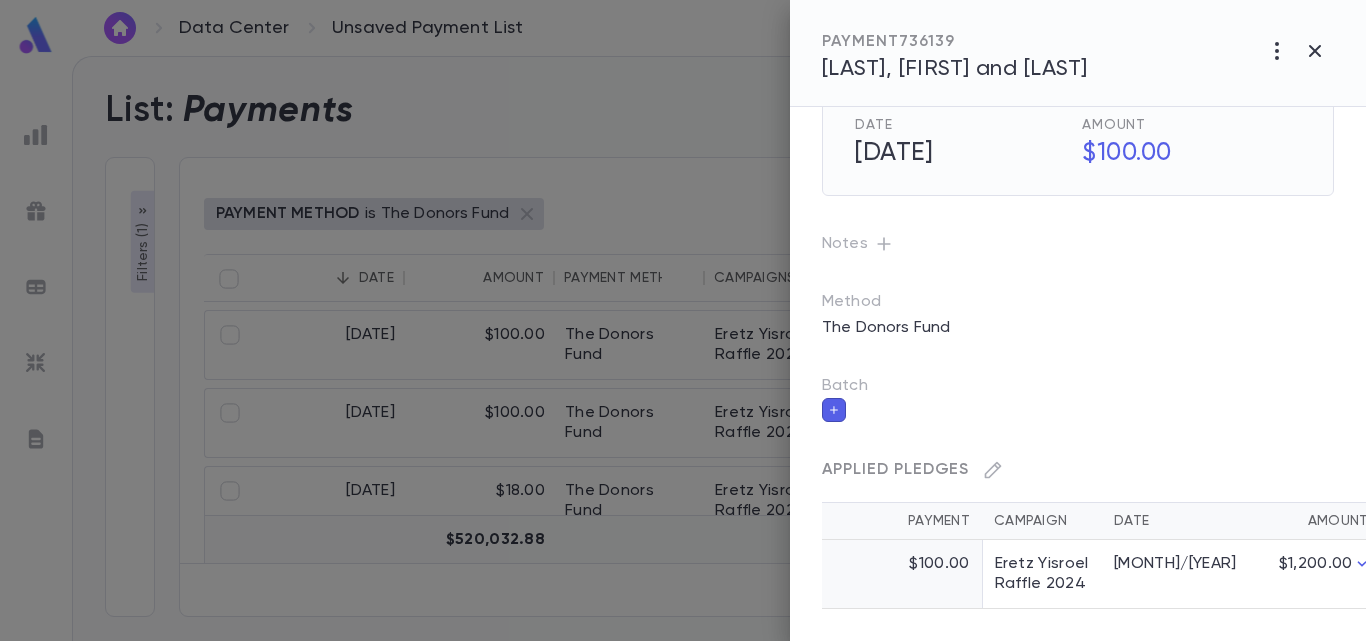click at bounding box center (834, 410) 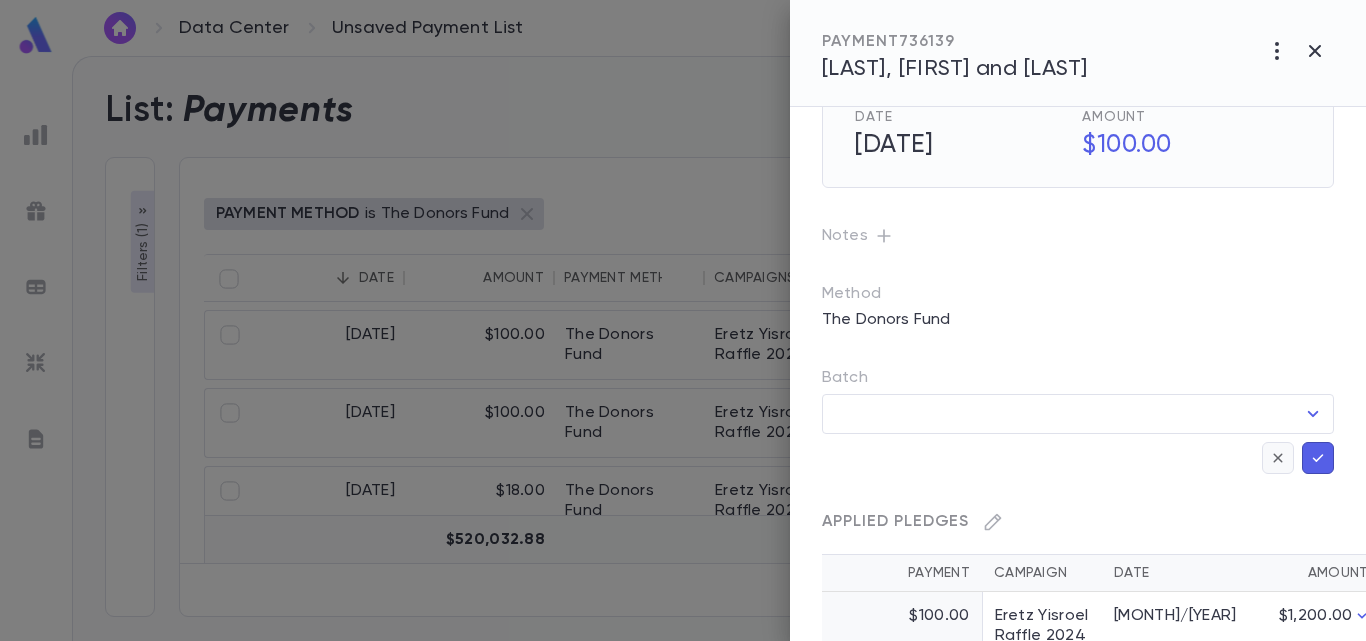 click at bounding box center (1278, 458) 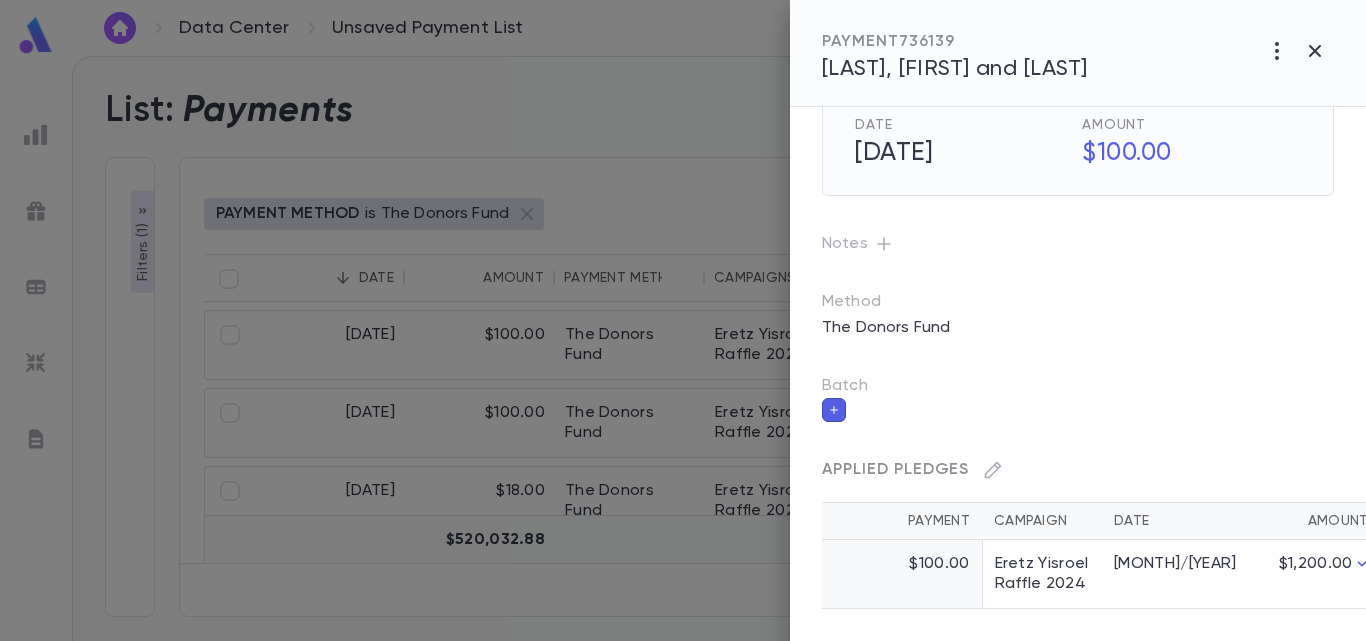 click at bounding box center (1277, 51) 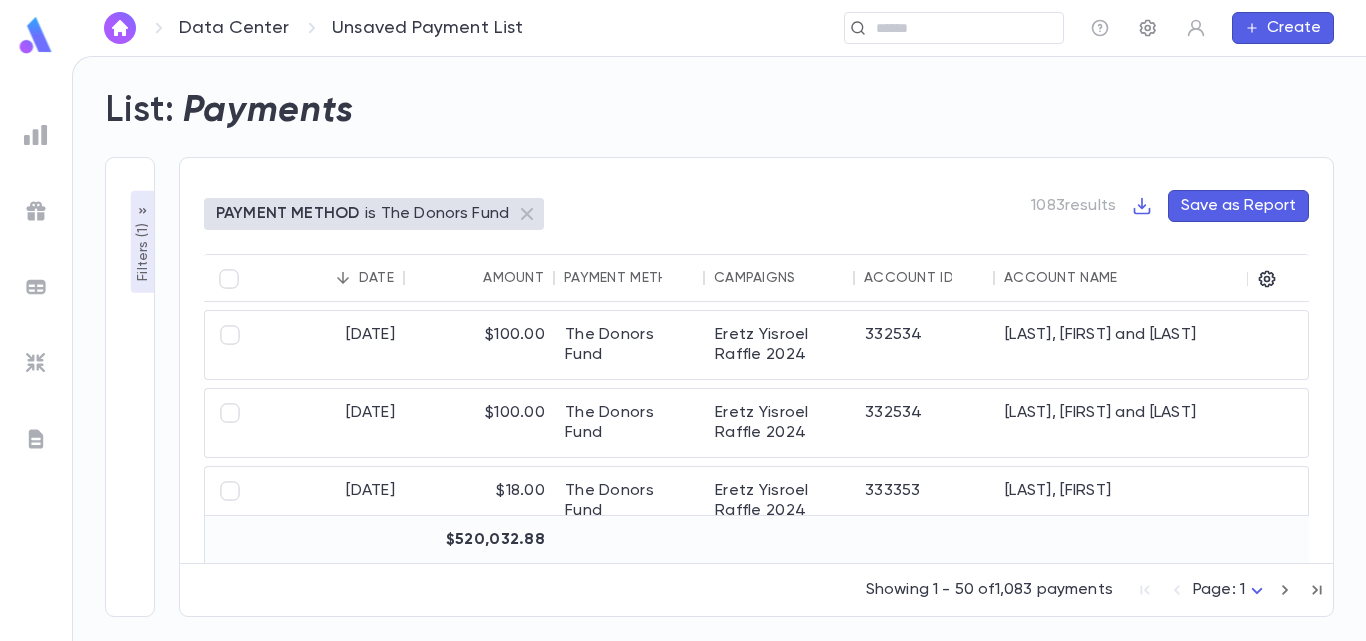 click at bounding box center (1100, 28) 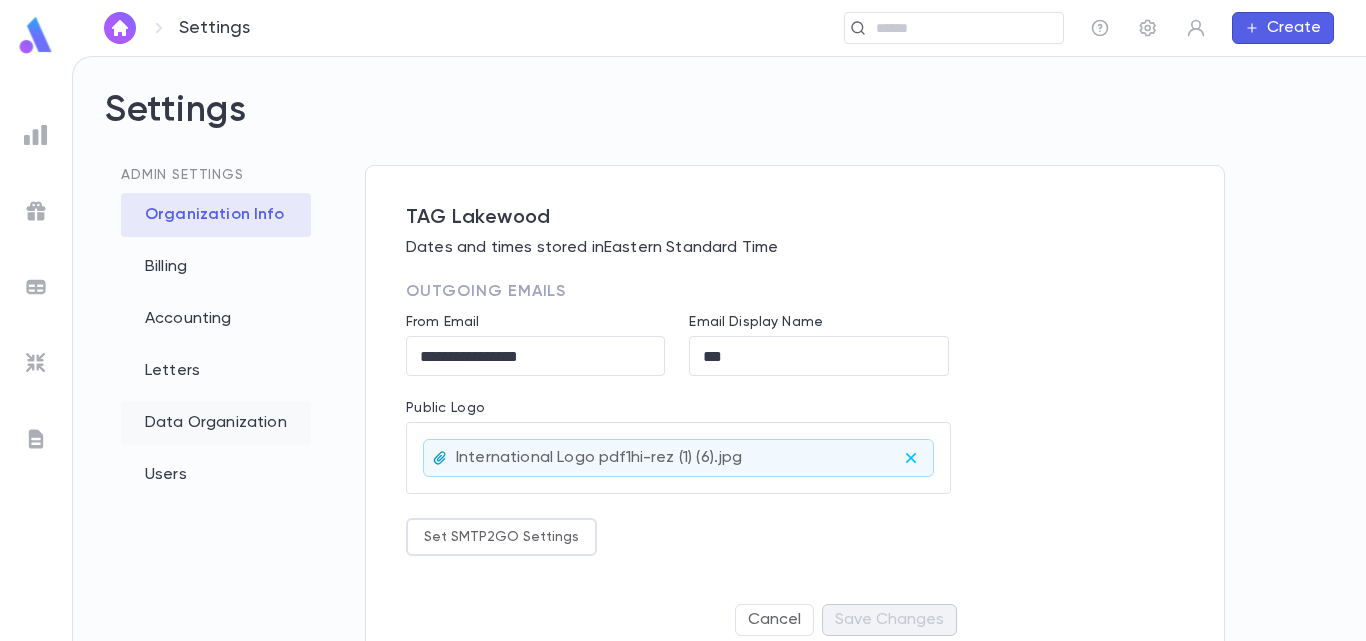 click on "Data Organization" at bounding box center (216, 423) 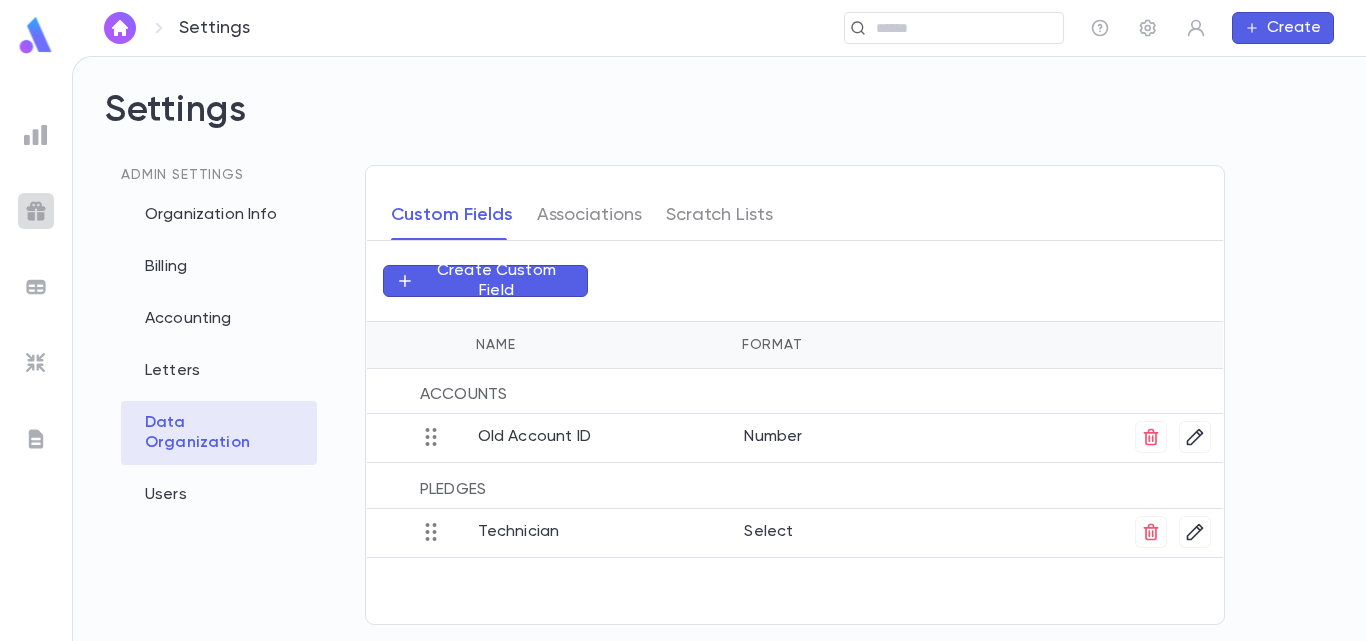 click at bounding box center (36, 135) 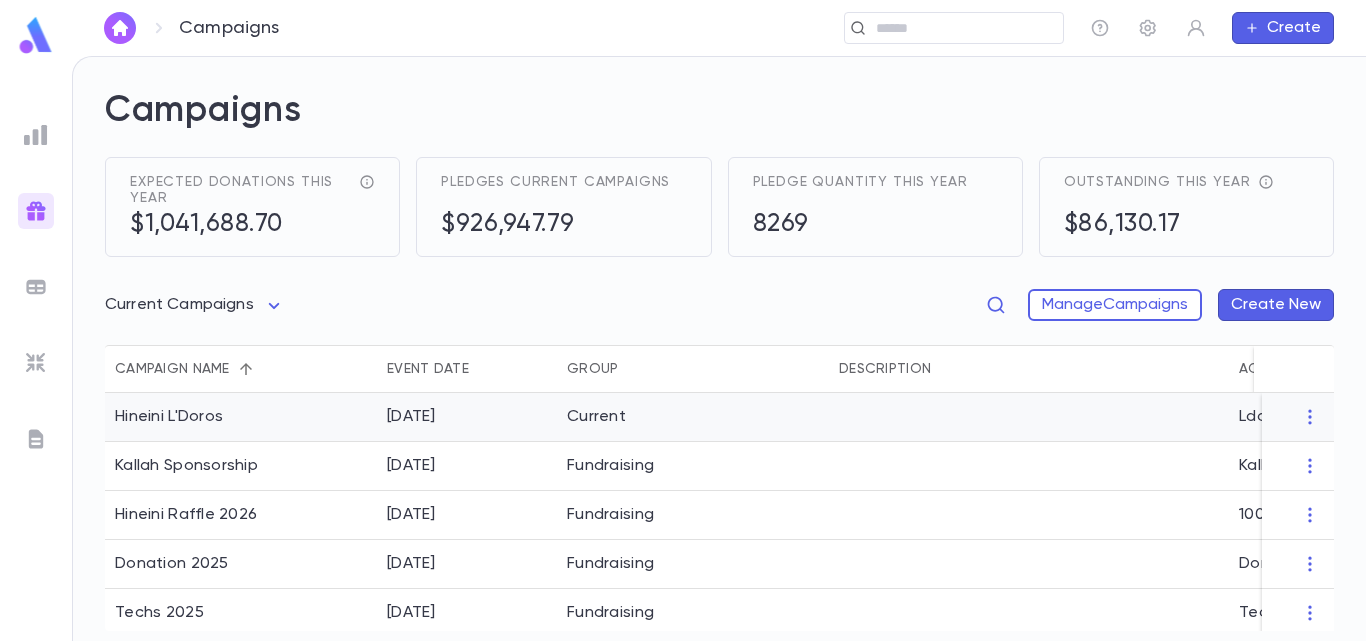 click on "Hineini L'Doros" at bounding box center (169, 417) 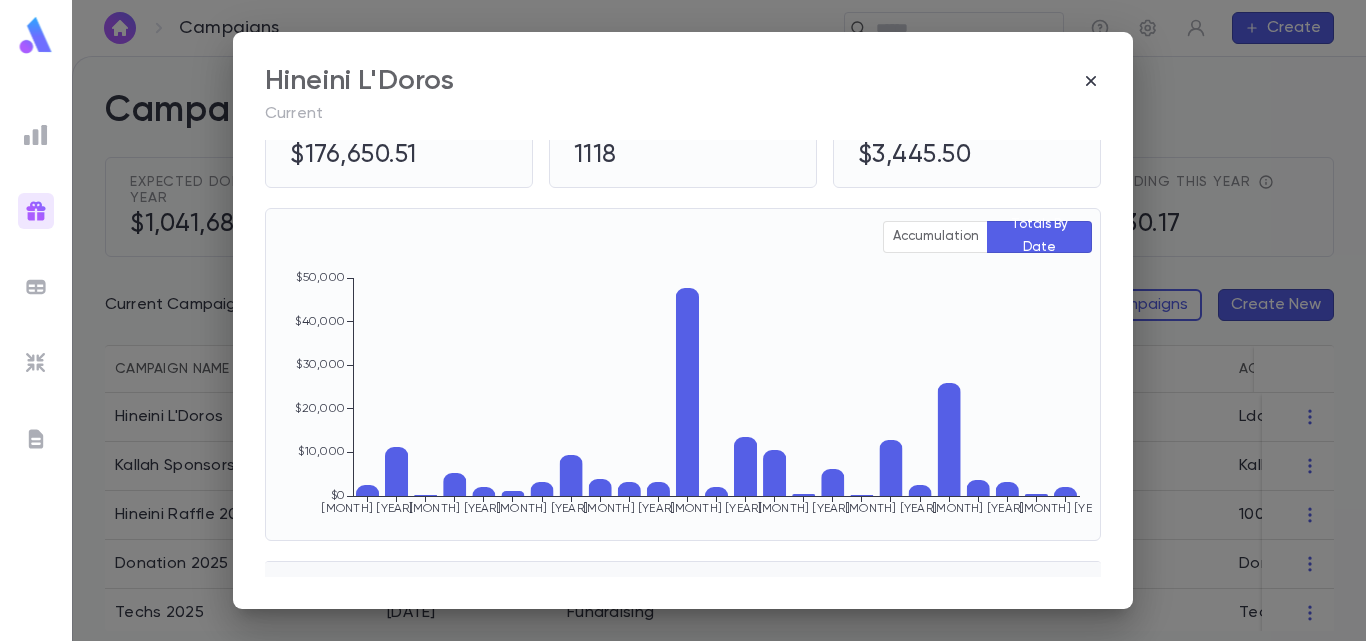 scroll, scrollTop: 0, scrollLeft: 0, axis: both 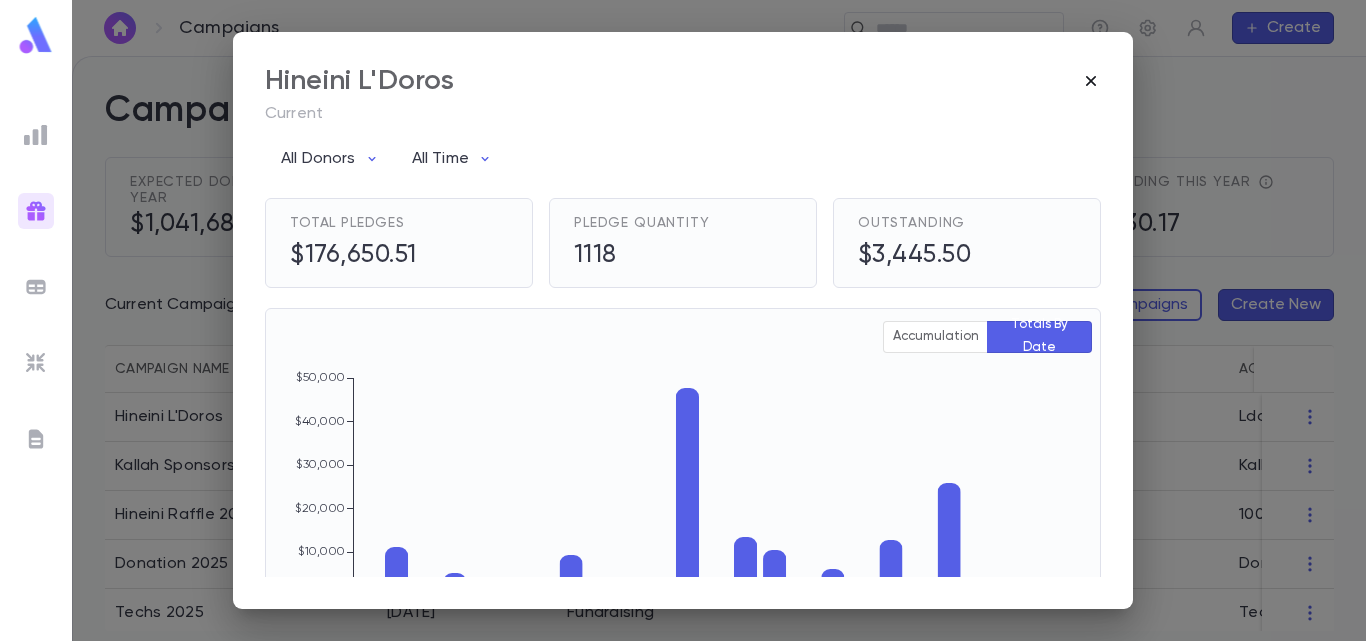 click at bounding box center [1091, 81] 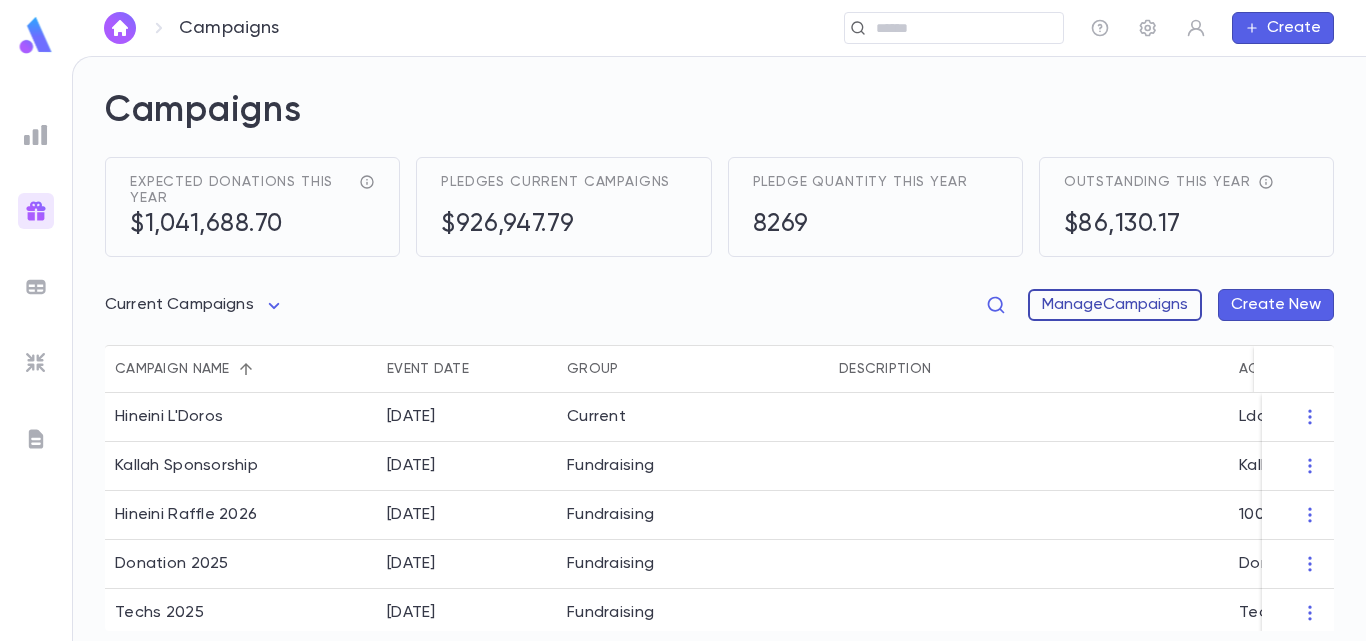 click on "Manage Campaigns" at bounding box center [1115, 305] 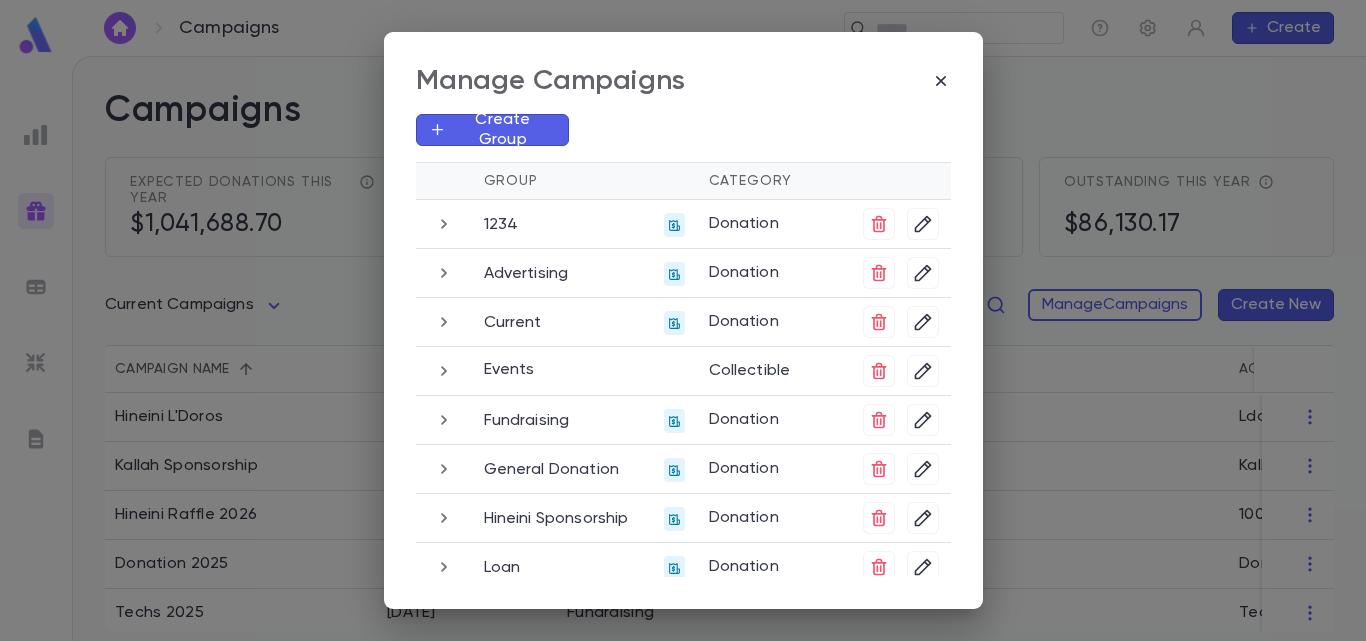 scroll, scrollTop: 211, scrollLeft: 0, axis: vertical 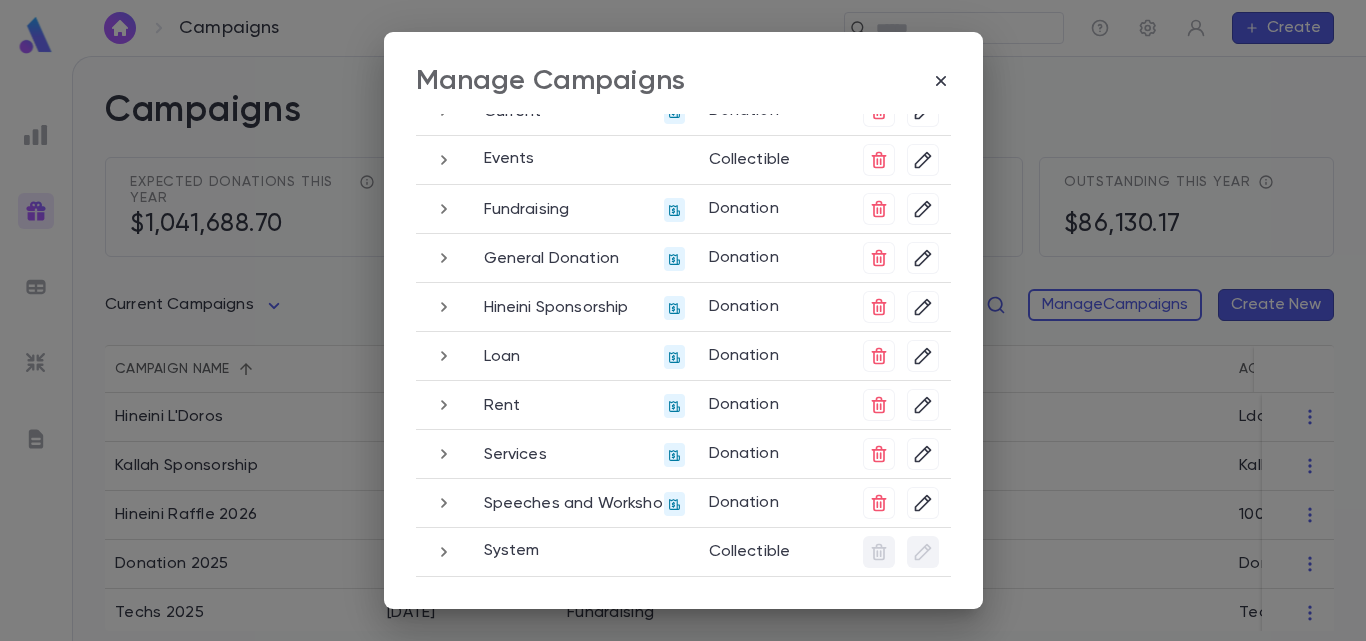 click on "Collectible" at bounding box center [774, 10] 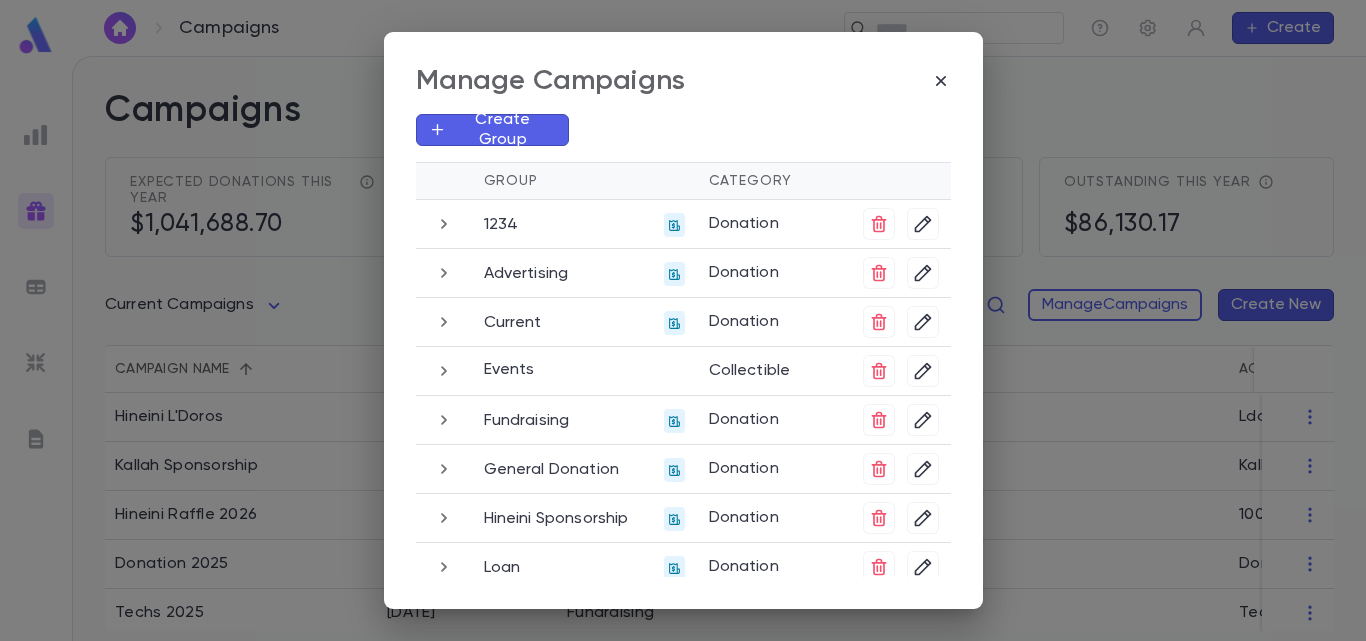 click on "Create Group" at bounding box center [500, 130] 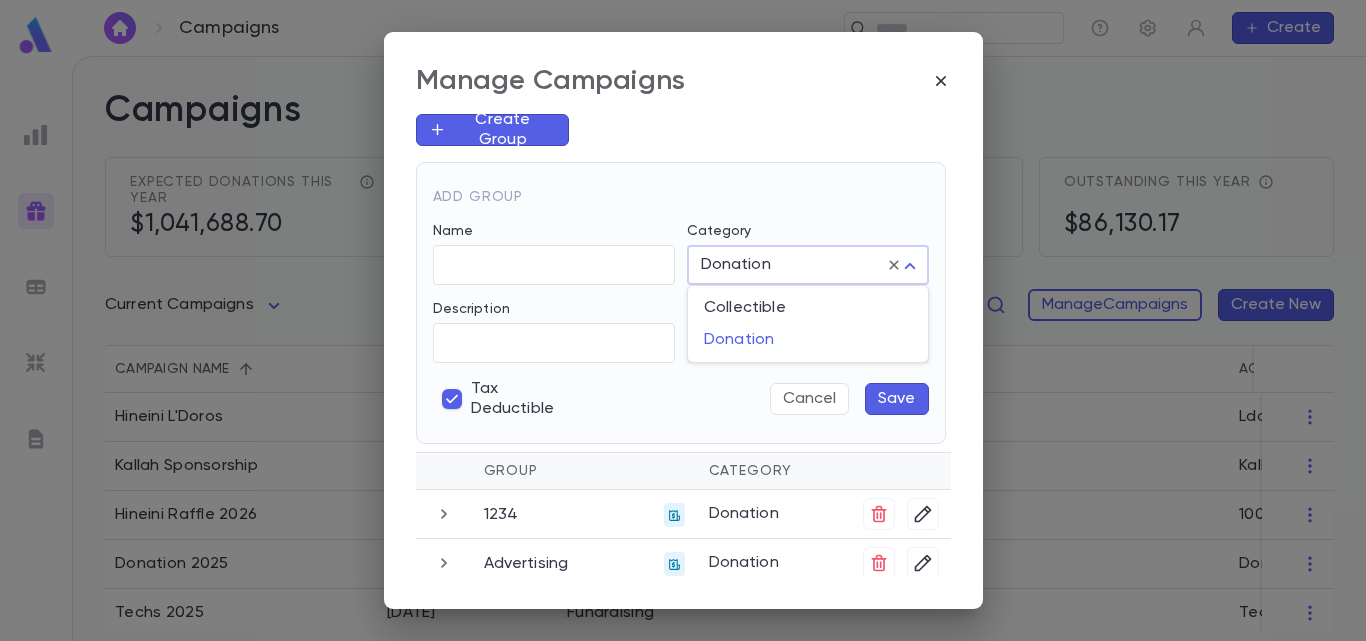 click on "Campaigns ​  Create Campaigns Expected donations this year $[AMOUNT] Pledges current campaigns $[AMOUNT] Pledge quantity this year [NUMBER] Outstanding this year $[AMOUNT] Current Campaigns **** Manage  Campaigns Create New Campaign name Event Date Group Description Accounting Name Start Date End Date [NAME] [YEAR] Current [NAME] [DATE] [NAME] [DATE] [NAME] [YEAR] Fundraising [NUMBER] Raffle [DATE] Donation [YEAR] Fundraising Donation [YEAR] [NAME] [YEAR] Fundraising [NAME] [YEAR] [NAME] [YEAR] Fundraising [NAME] [YEAR] [NAME] [YEAR] Current [NAME] [DATE] Profile Log out Account Pledge Payment Edit End Campaign Change Group Delete [NUMBER] Advertising Current Events Fundraising General Donation [NAME] Sponsorship Loan Rent Services Speeches and Worksho System Edit End Campaign [NUMBER]" at bounding box center (683, 348) 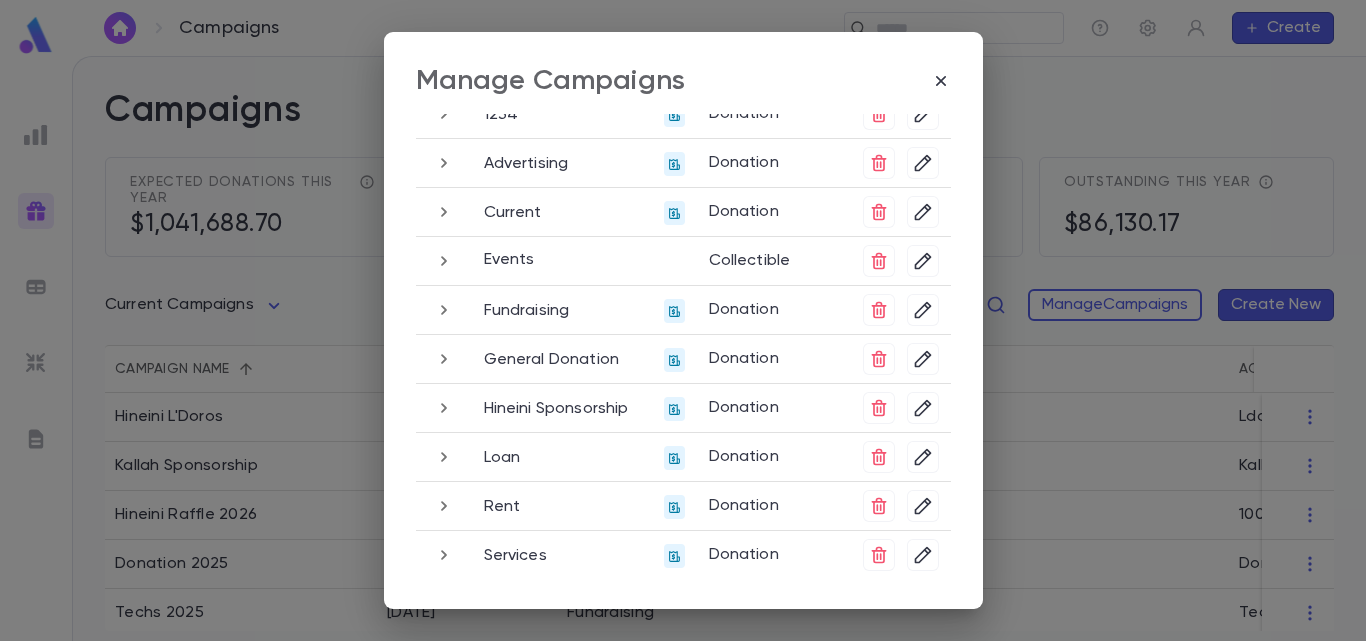 scroll, scrollTop: 501, scrollLeft: 0, axis: vertical 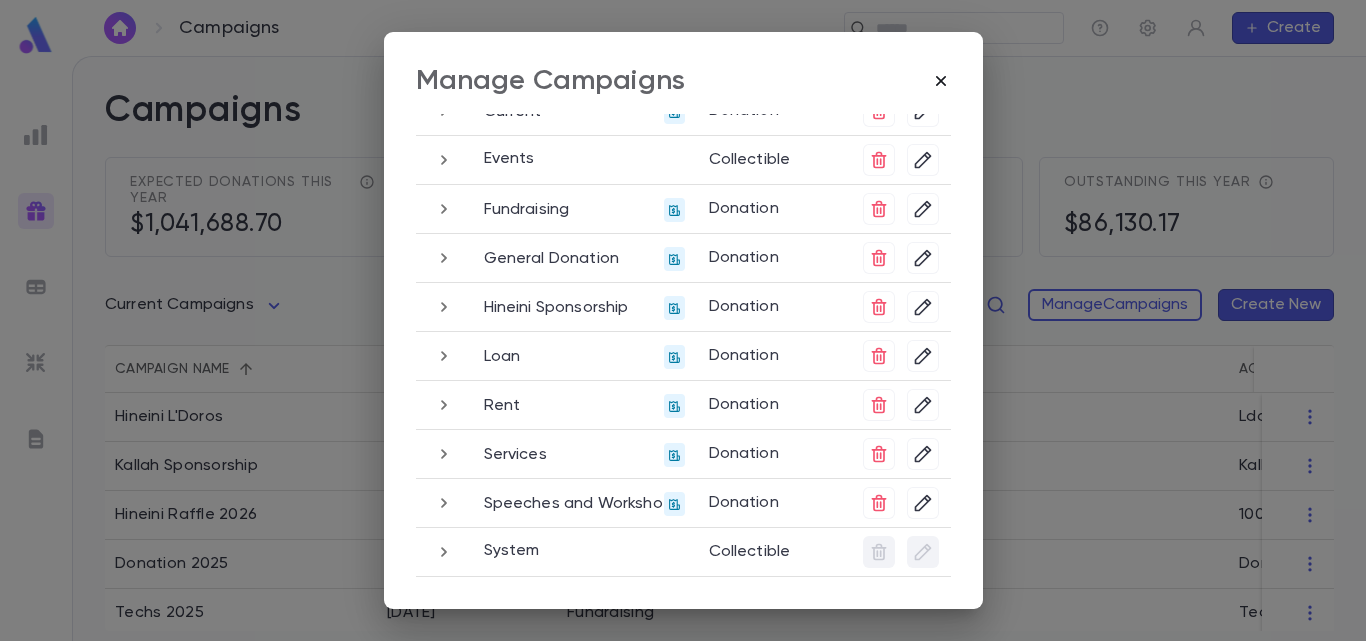 click at bounding box center [940, 81] 